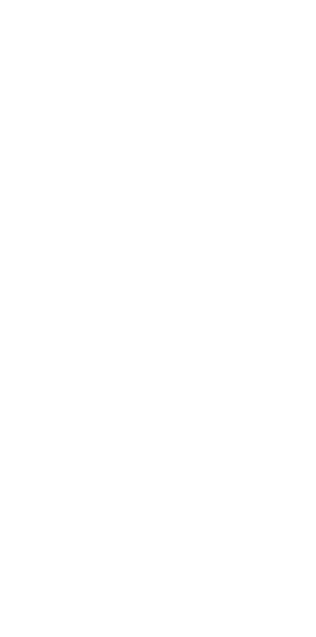 scroll, scrollTop: 0, scrollLeft: 0, axis: both 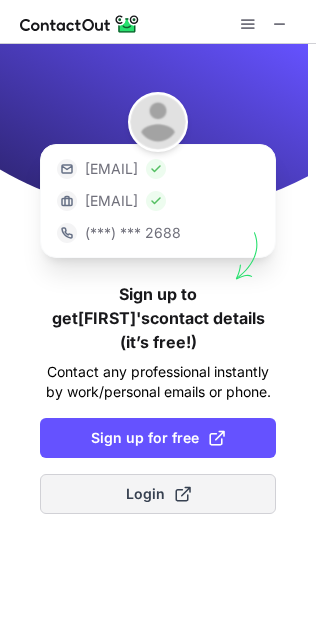 click on "Login" at bounding box center (158, 494) 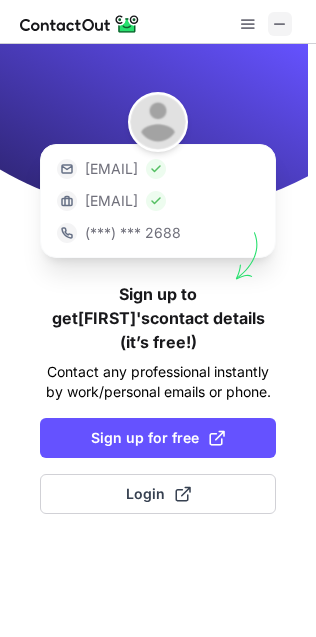 click at bounding box center [280, 24] 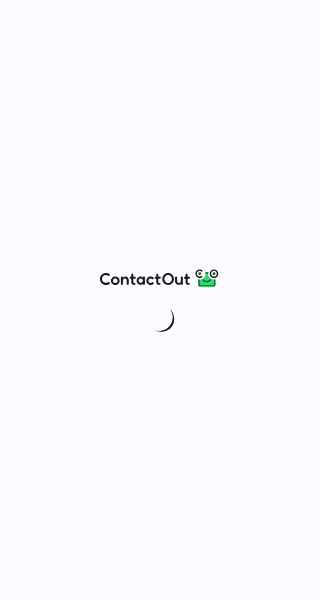 scroll, scrollTop: 0, scrollLeft: 0, axis: both 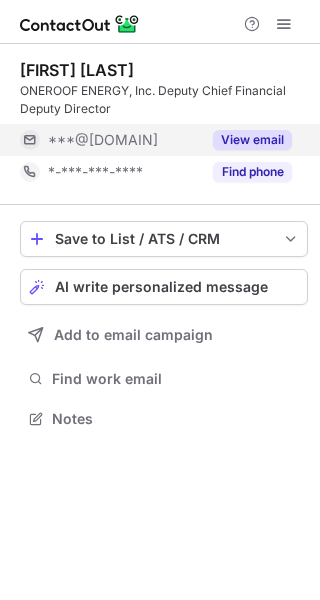 click on "View email" at bounding box center (252, 140) 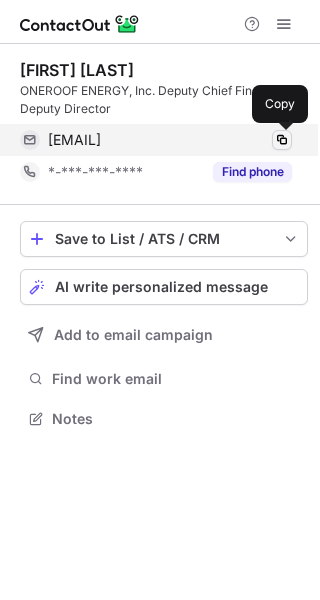 click at bounding box center (282, 140) 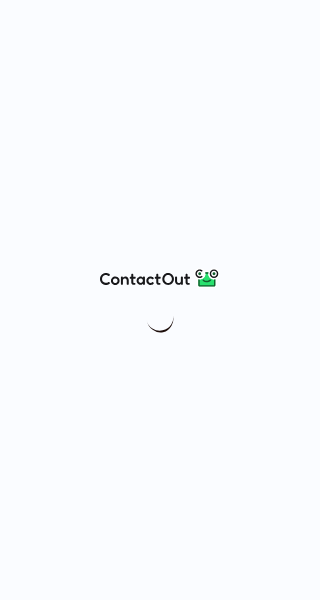scroll, scrollTop: 0, scrollLeft: 0, axis: both 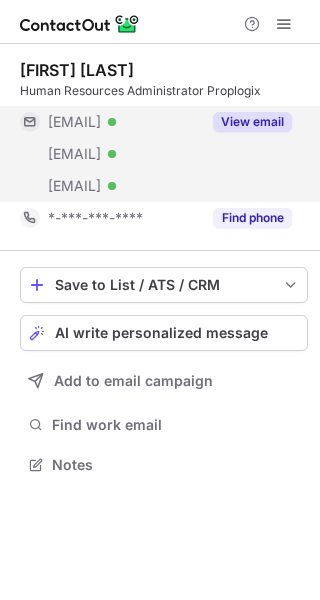 click on "View email" at bounding box center (252, 122) 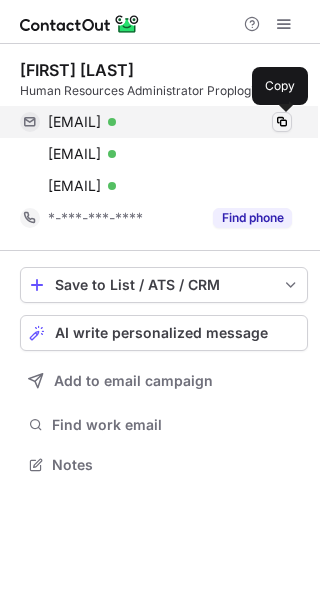 click at bounding box center (282, 122) 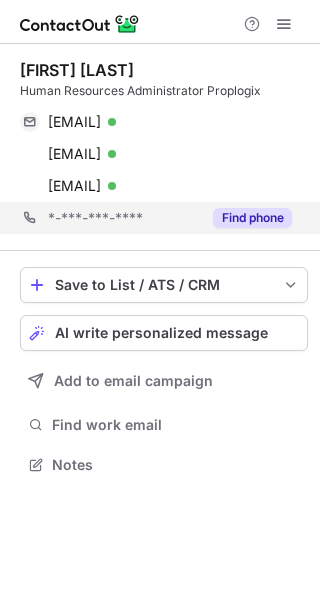 type 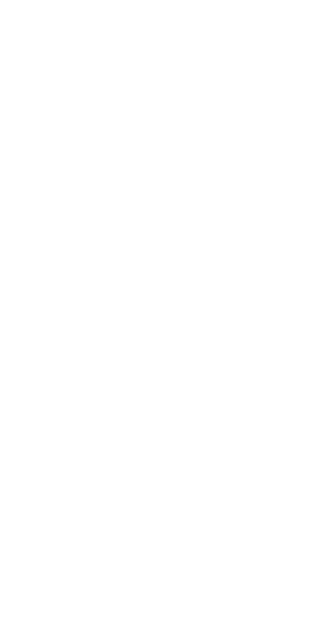 scroll, scrollTop: 0, scrollLeft: 0, axis: both 